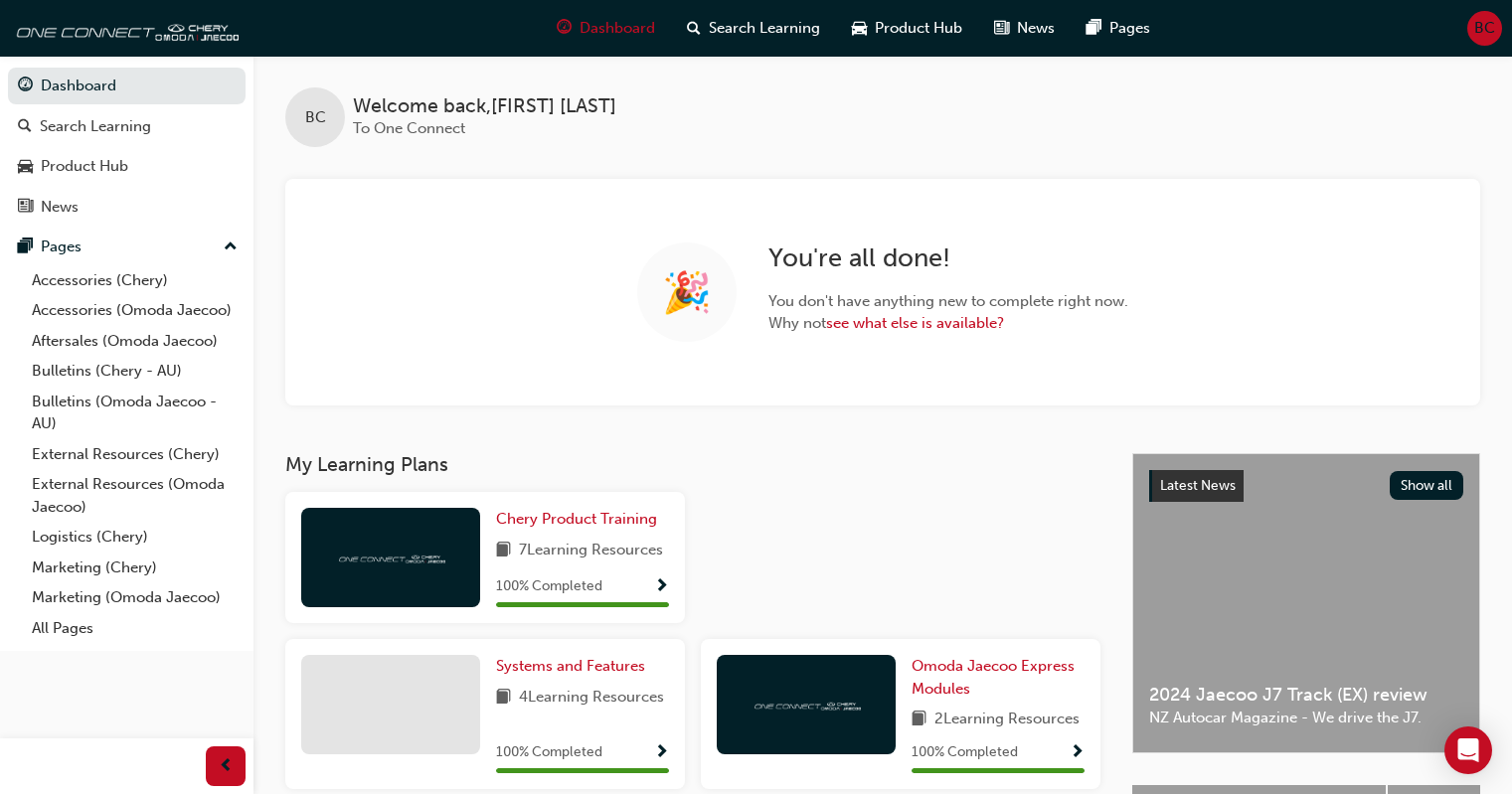 scroll, scrollTop: 0, scrollLeft: 0, axis: both 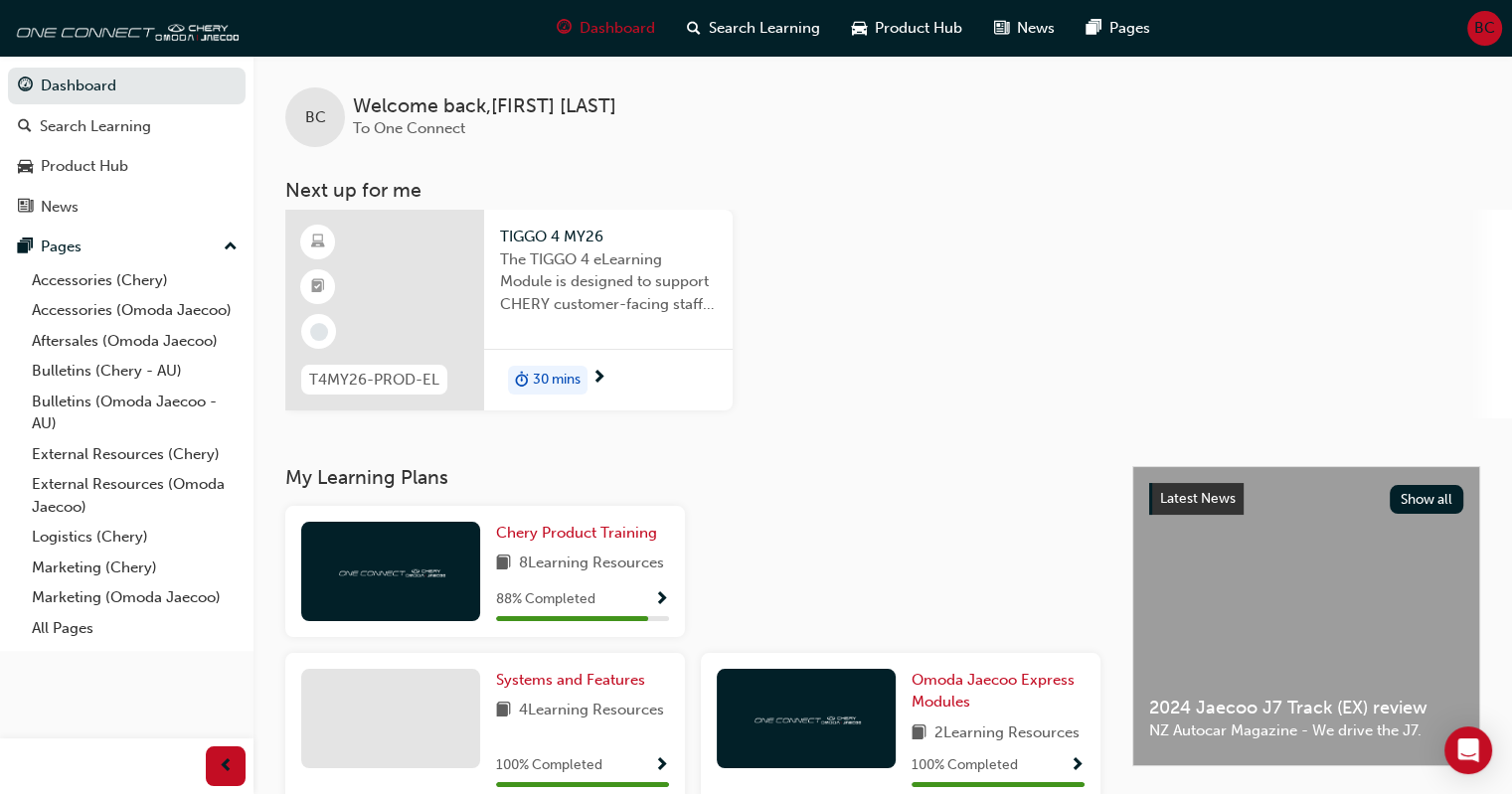 click at bounding box center [385, 310] 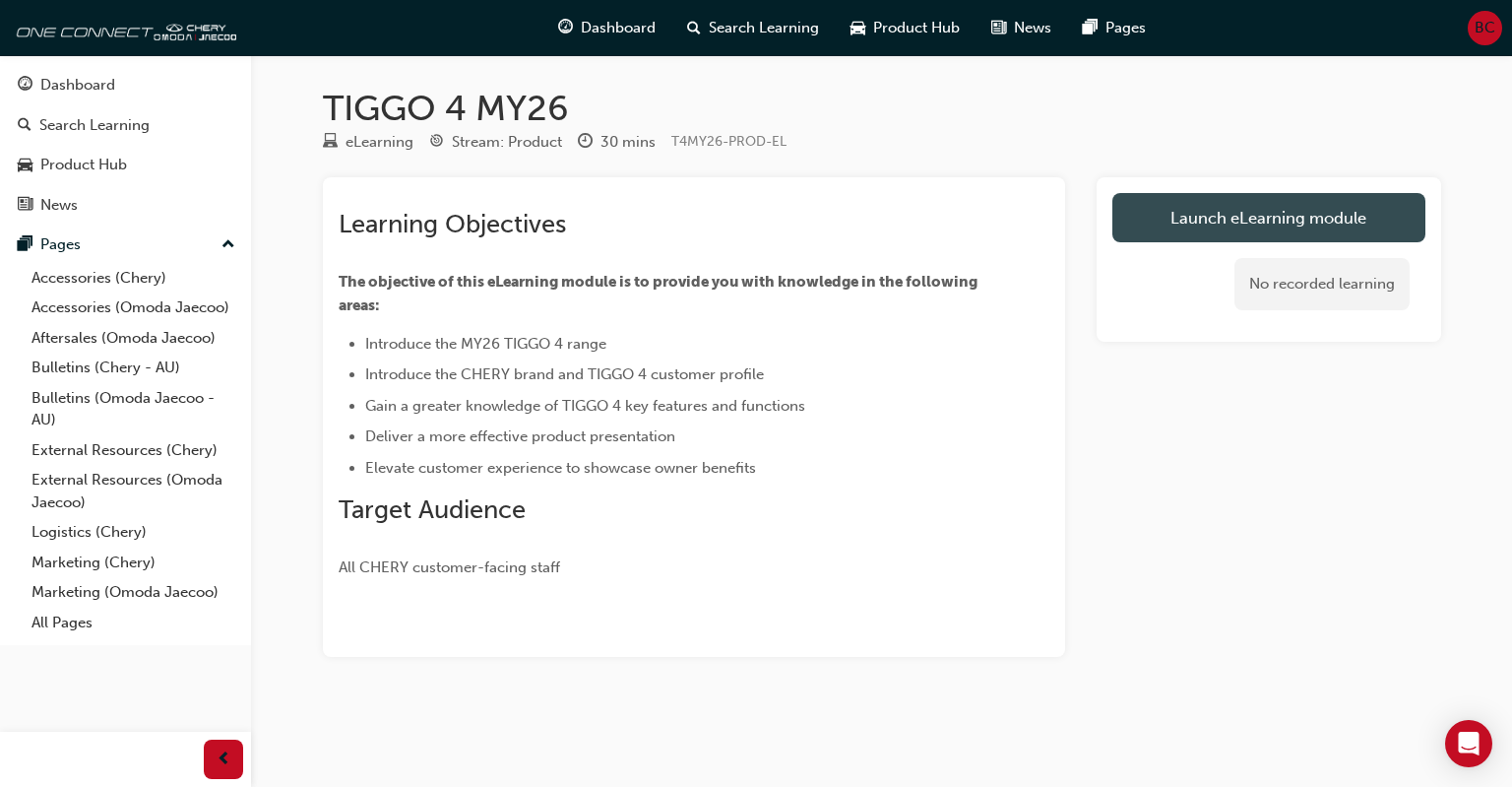 click on "Launch eLearning module" at bounding box center [1269, 218] 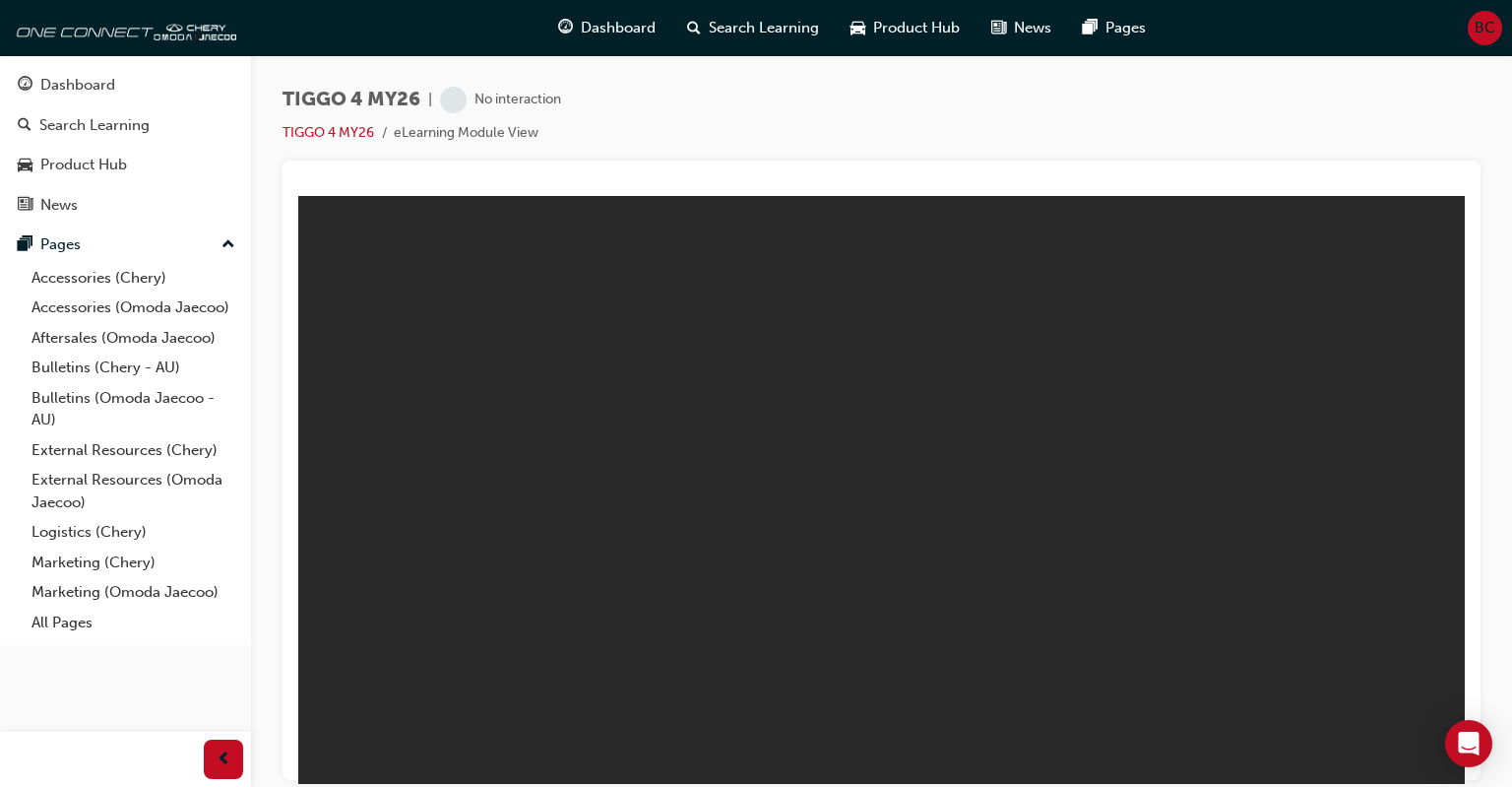 scroll, scrollTop: 0, scrollLeft: 0, axis: both 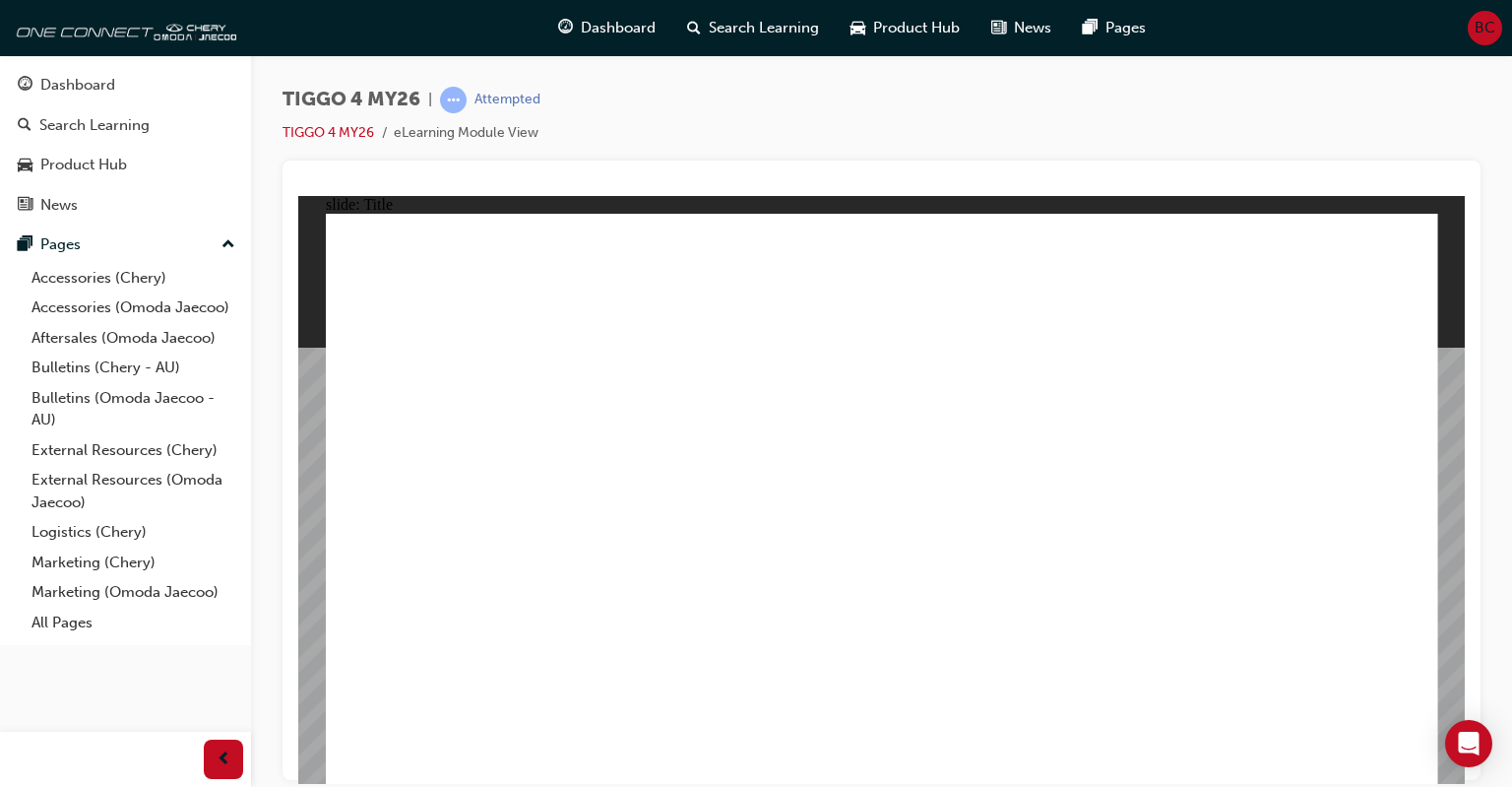 click 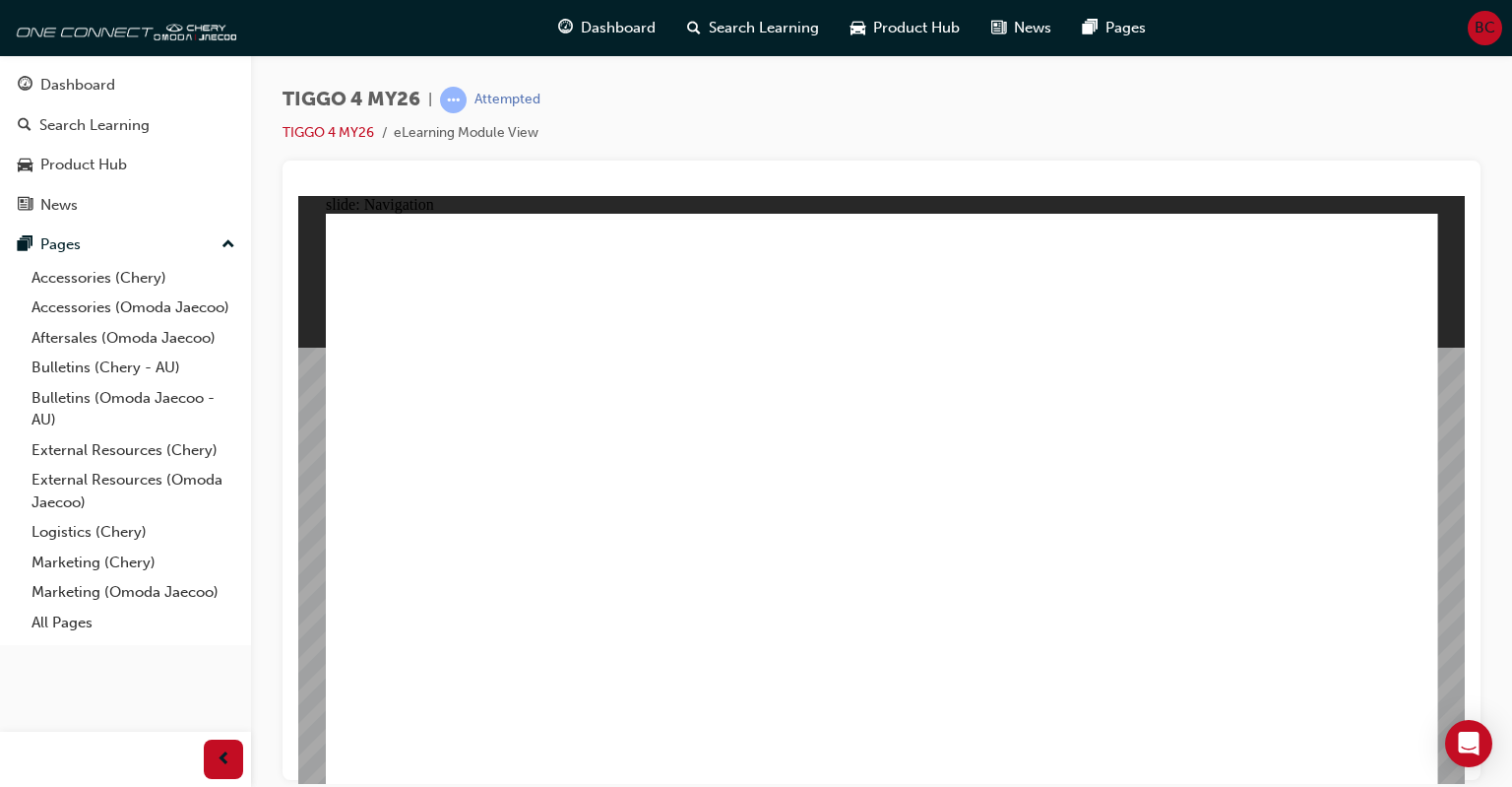 click 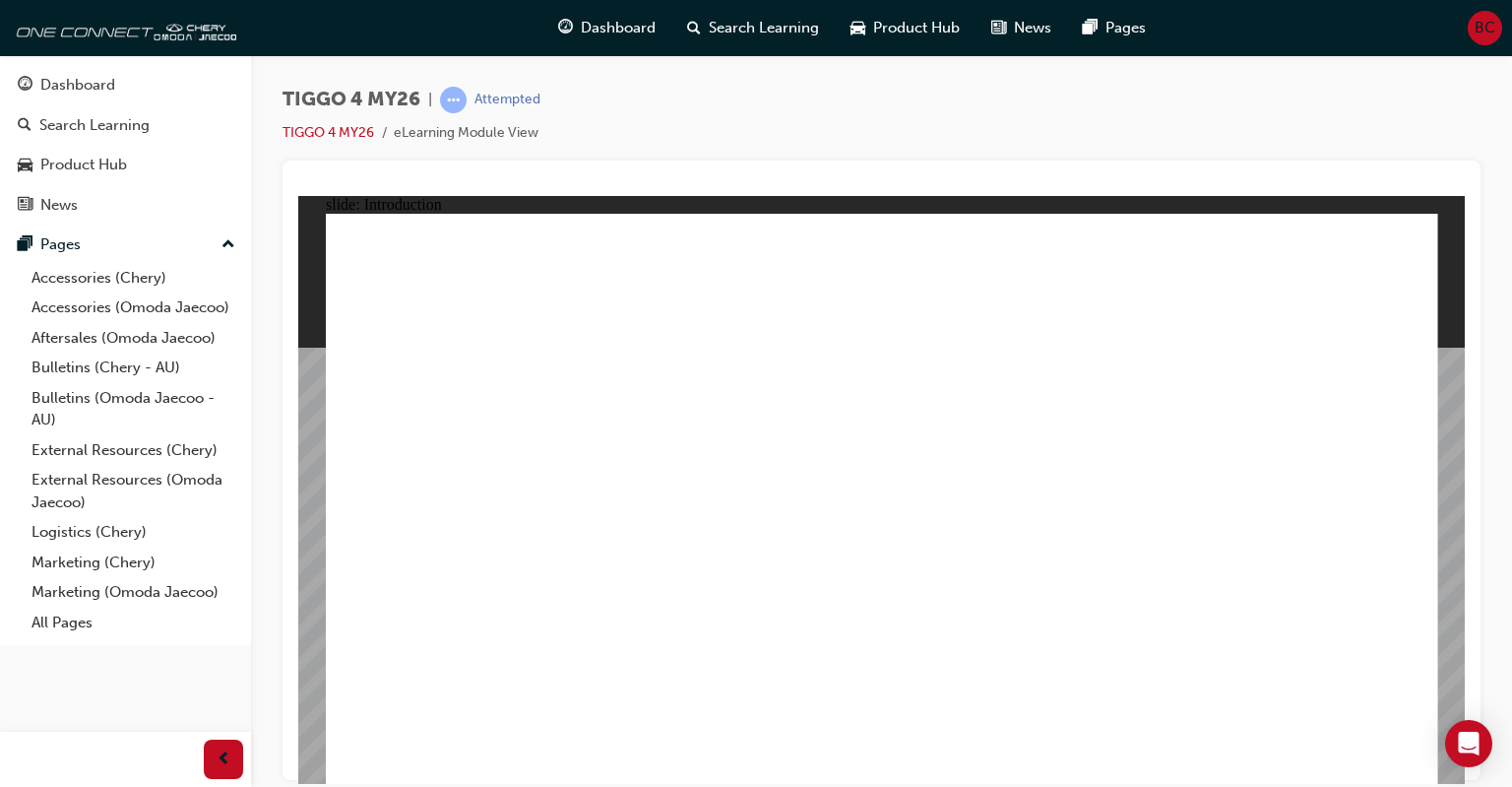 click 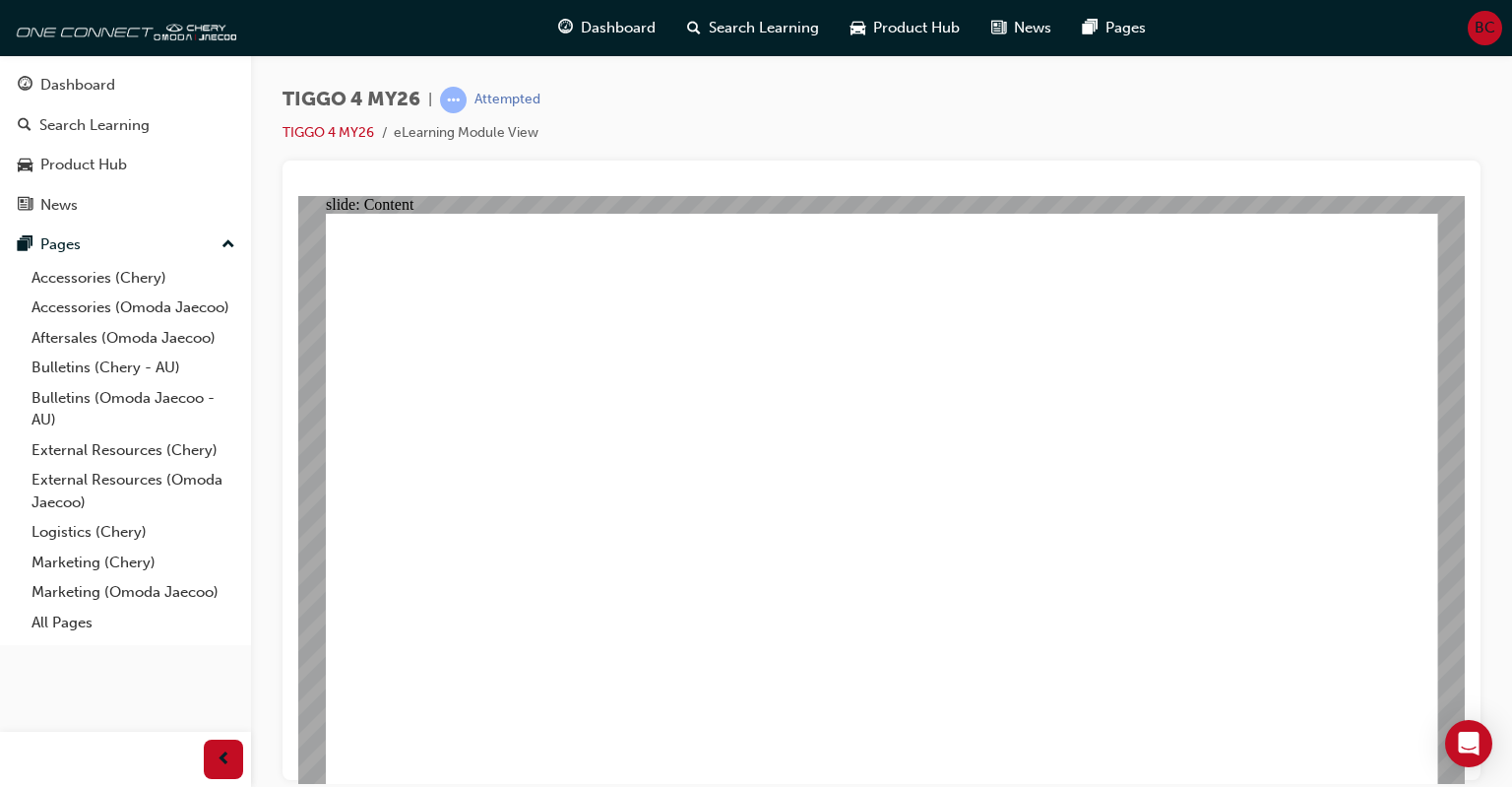 click 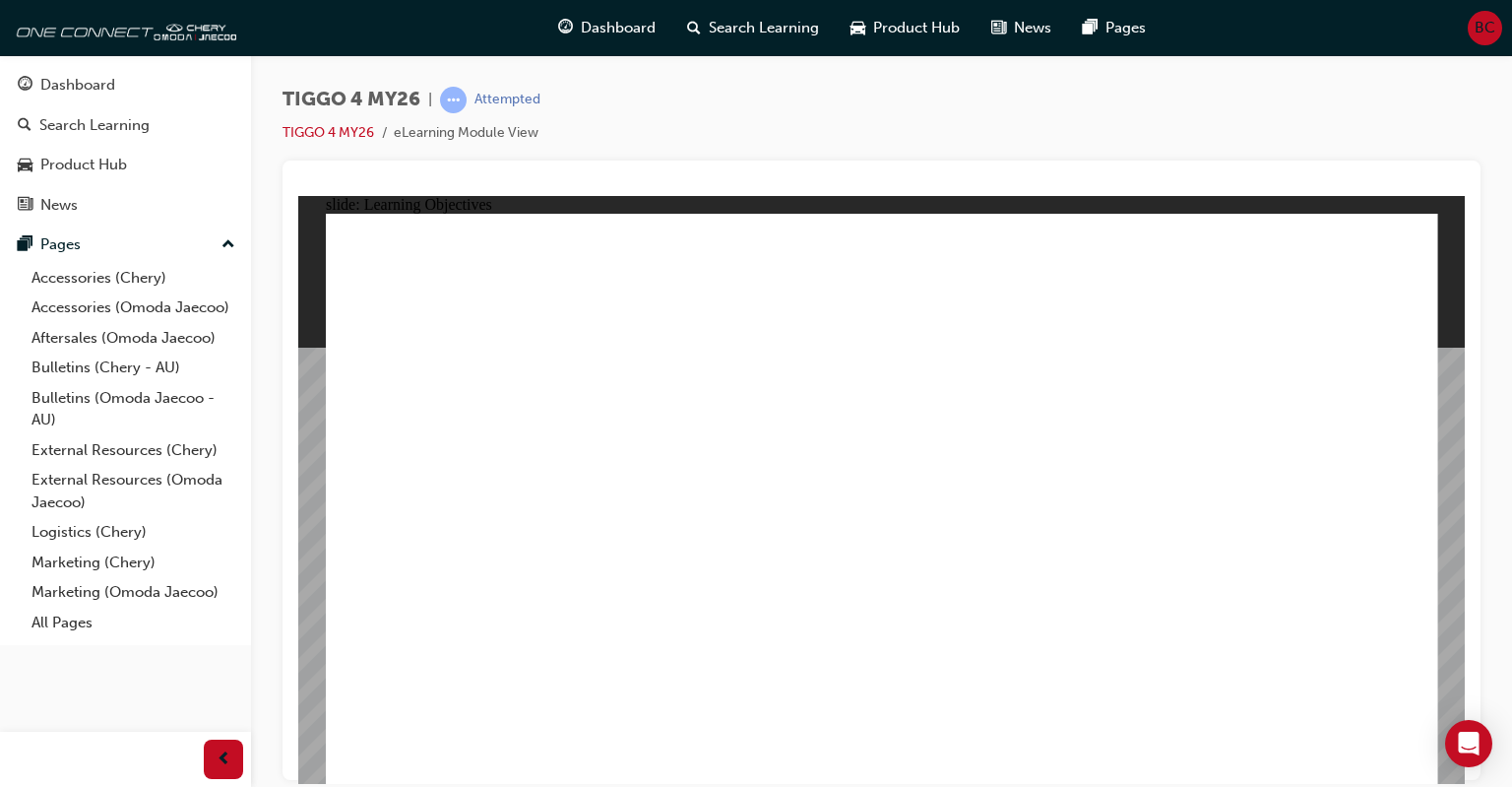 click 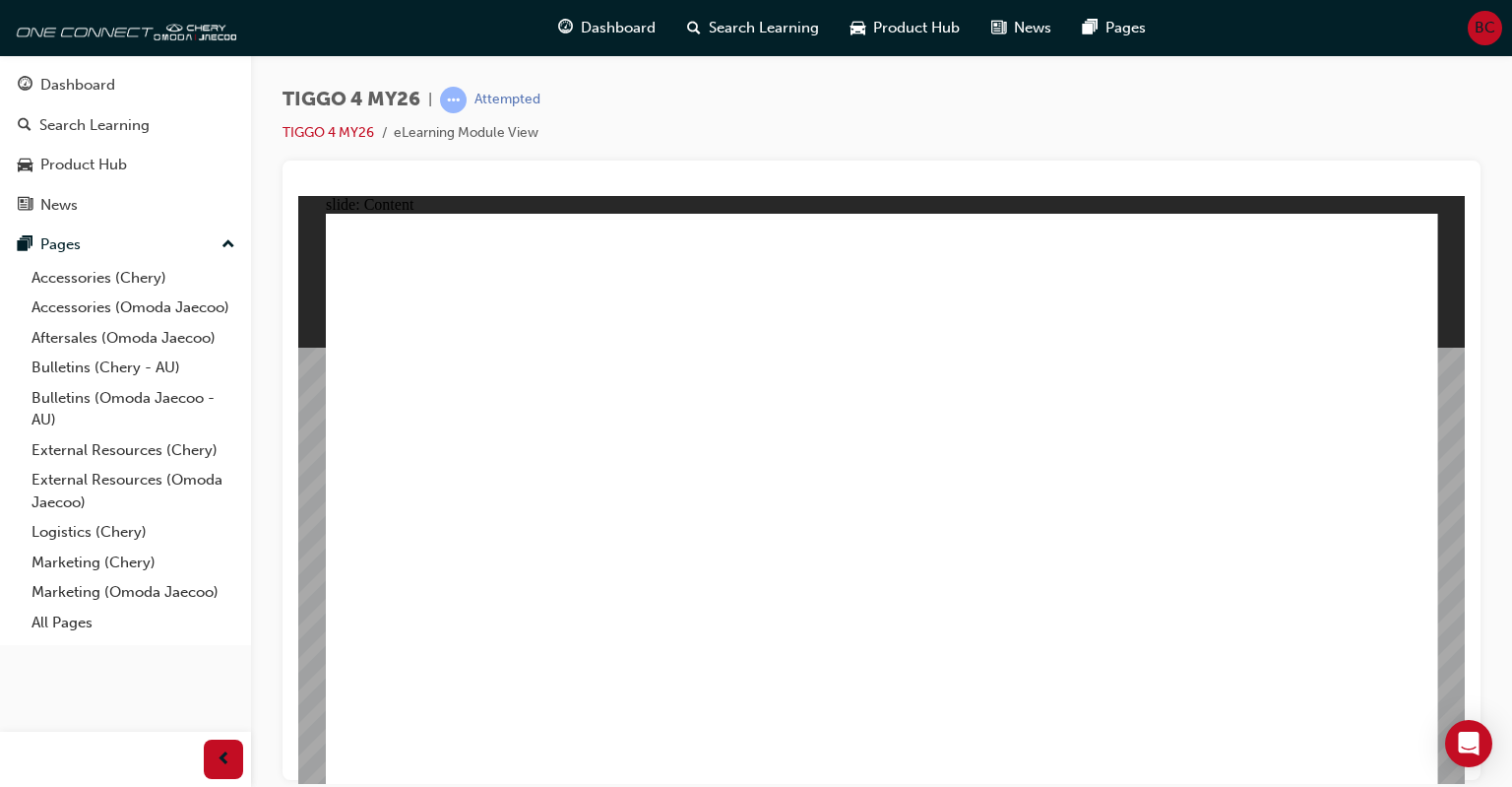 drag, startPoint x: 949, startPoint y: 305, endPoint x: 1028, endPoint y: 301, distance: 79.1012 